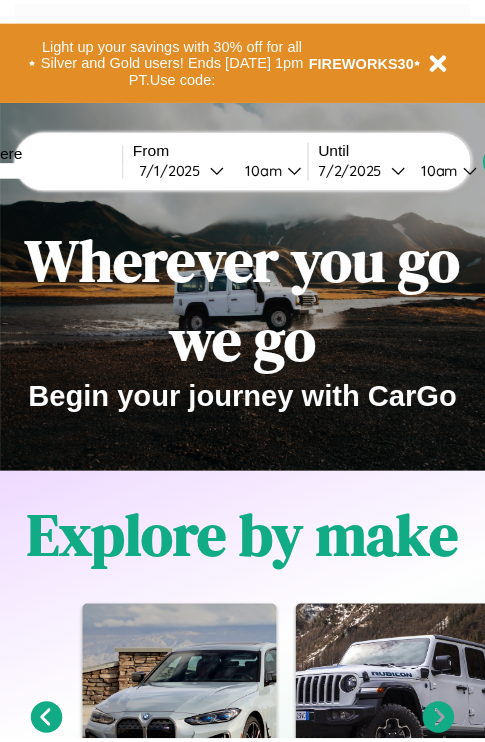 scroll, scrollTop: 0, scrollLeft: 0, axis: both 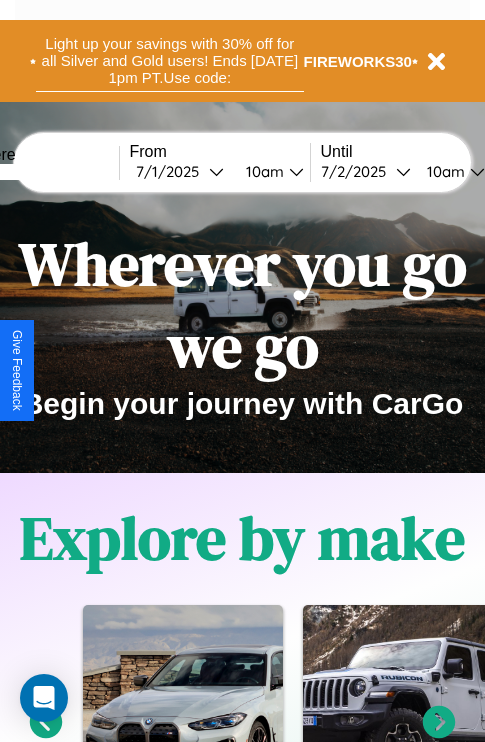 click on "Light up your savings with 30% off for all Silver and Gold users! Ends [DATE] 1pm PT.  Use code:" at bounding box center [170, 61] 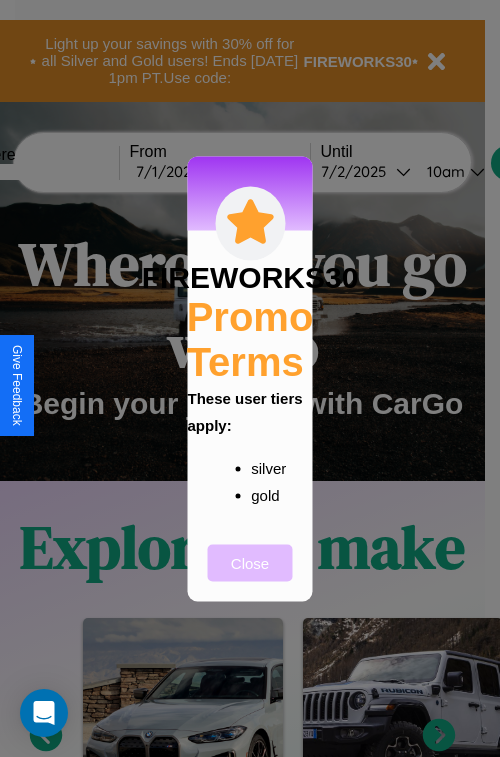 click on "Close" at bounding box center (250, 562) 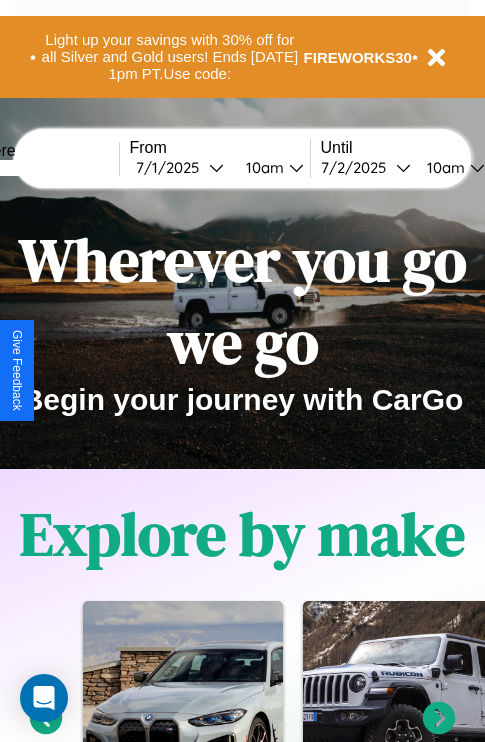 scroll, scrollTop: 0, scrollLeft: 0, axis: both 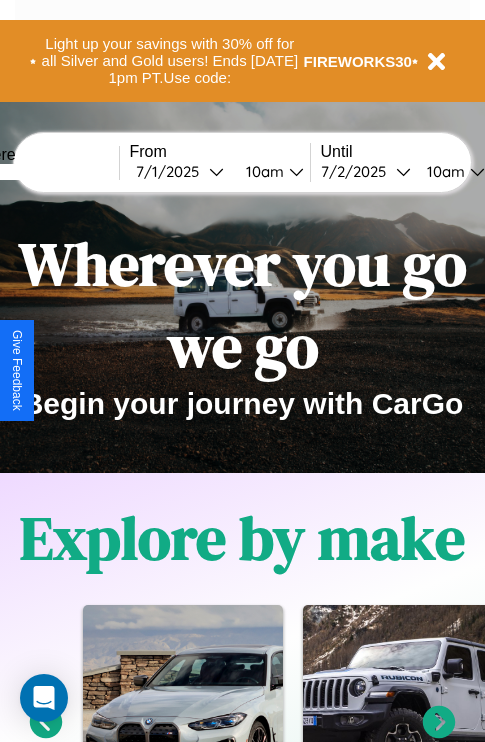click at bounding box center (44, 172) 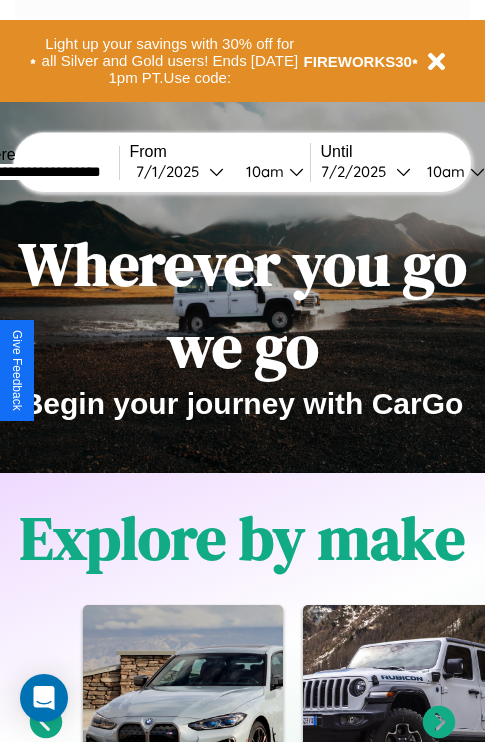 type on "**********" 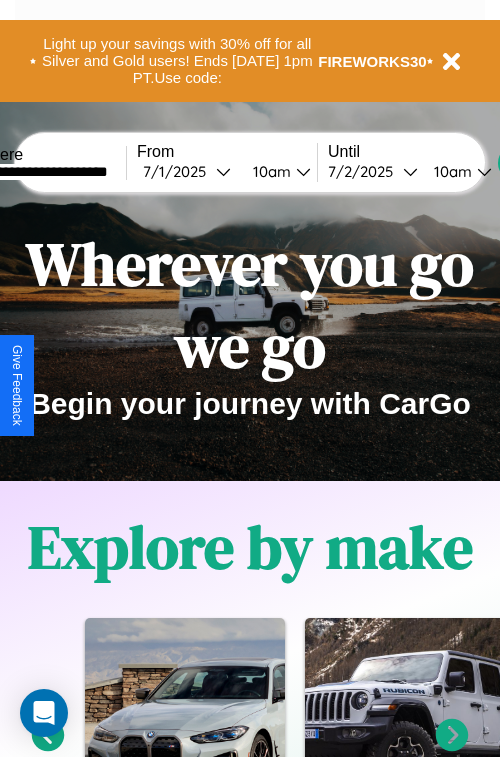 select on "*" 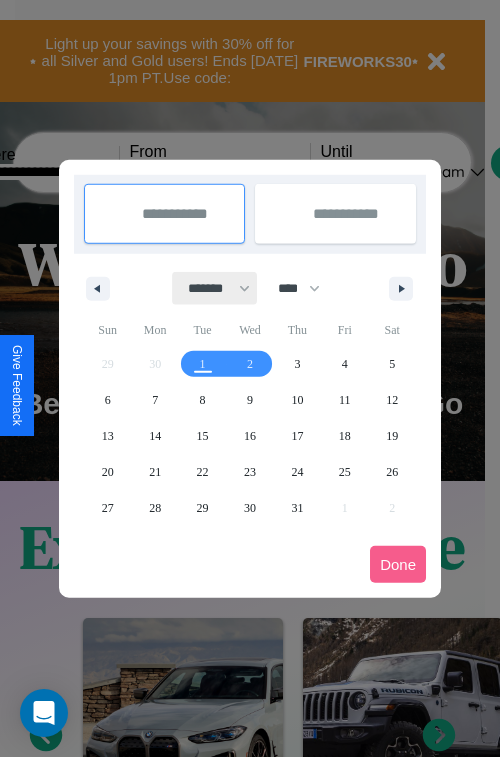 click on "******* ******** ***** ***** *** **** **** ****** ********* ******* ******** ********" at bounding box center (215, 288) 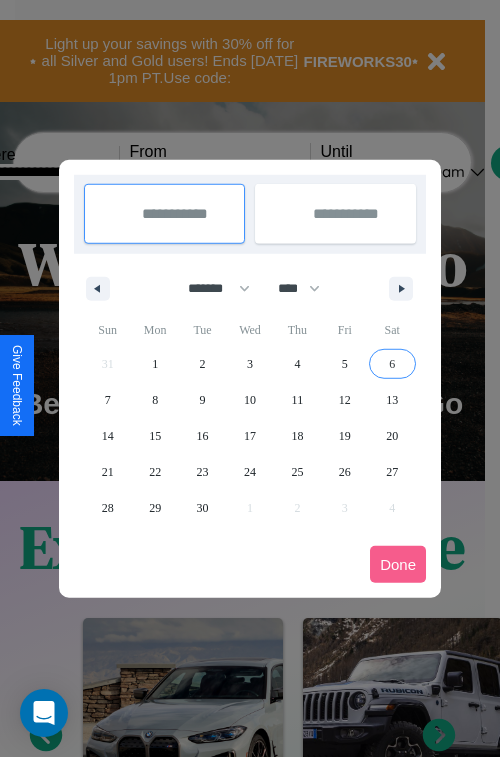 click on "6" at bounding box center [392, 364] 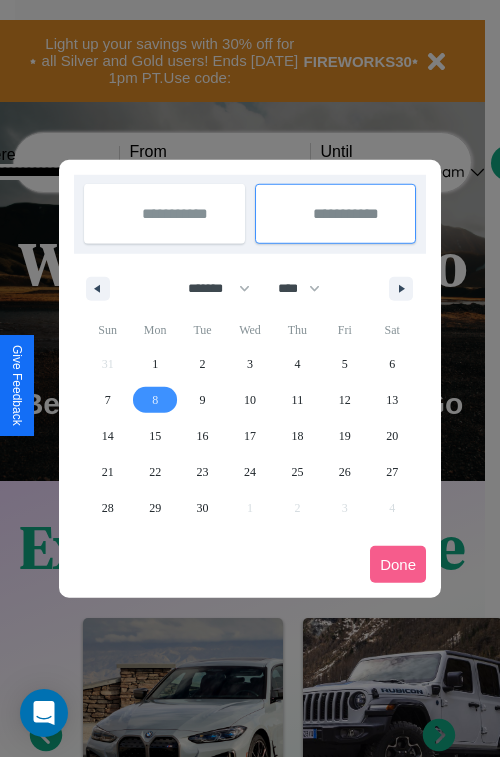 click on "8" at bounding box center [155, 400] 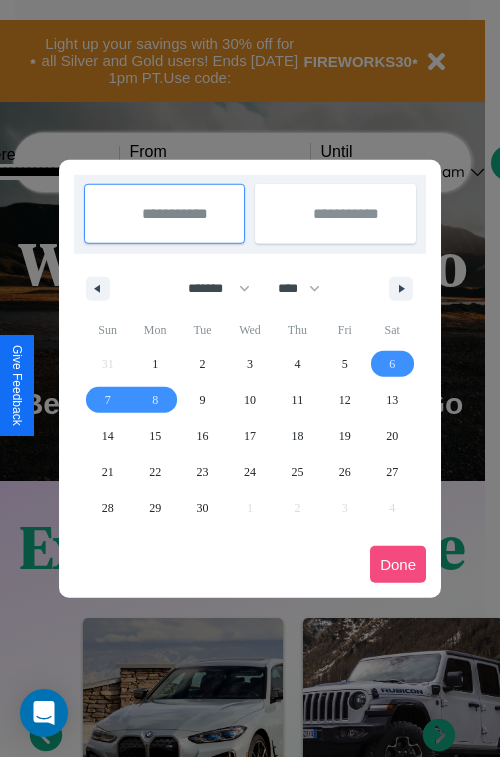click on "Done" at bounding box center [398, 564] 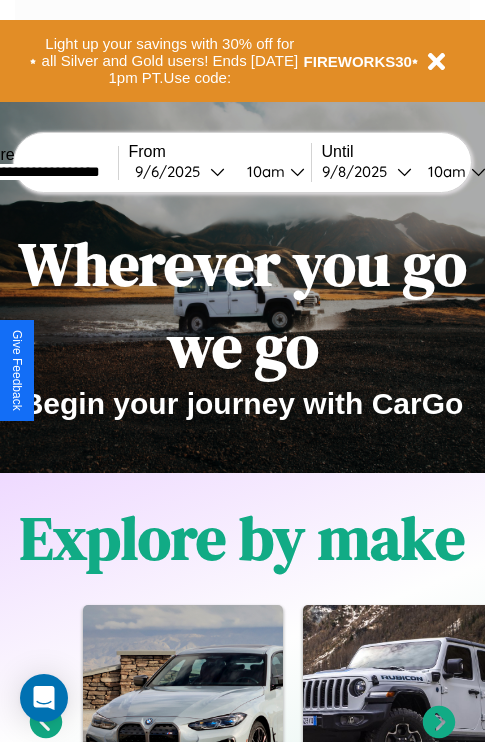 scroll, scrollTop: 0, scrollLeft: 69, axis: horizontal 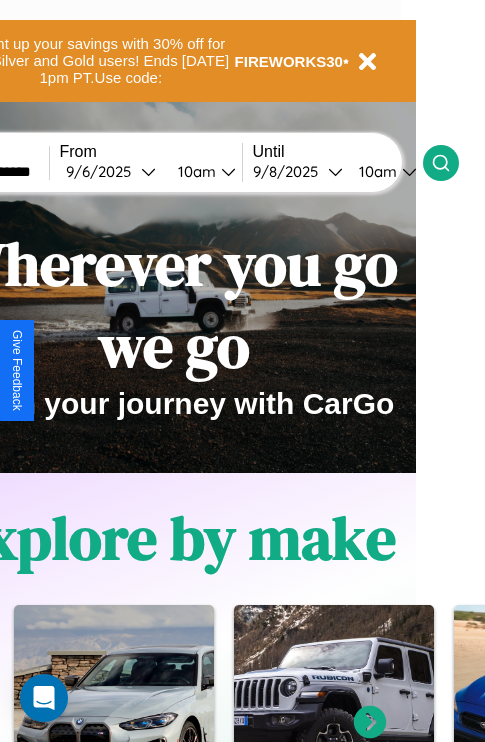 click 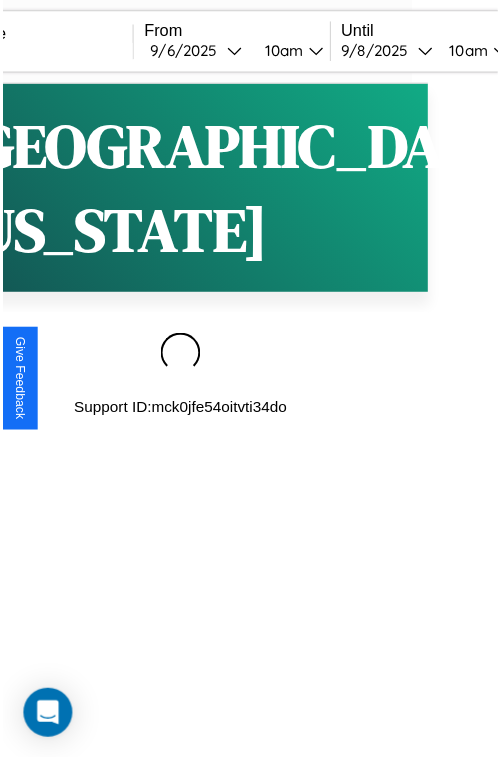 scroll, scrollTop: 0, scrollLeft: 0, axis: both 